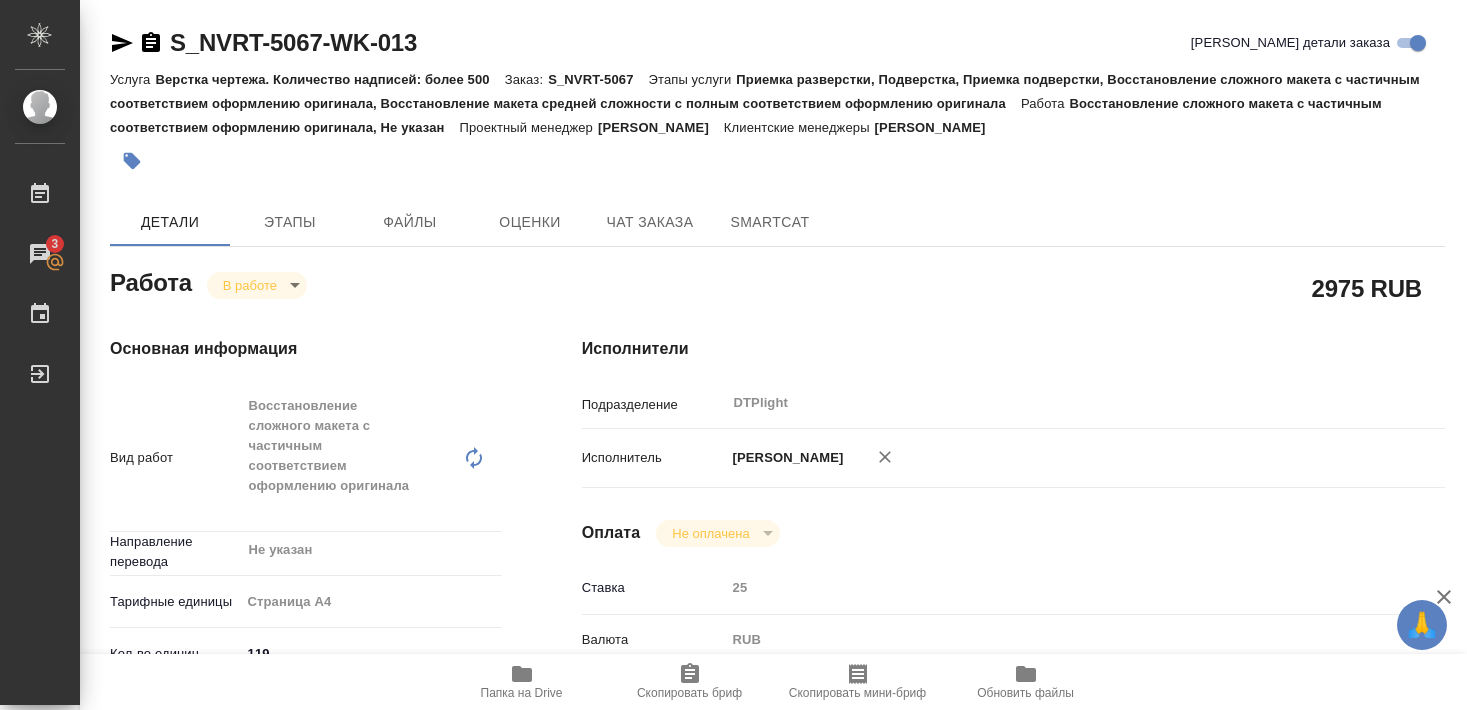 scroll, scrollTop: 0, scrollLeft: 0, axis: both 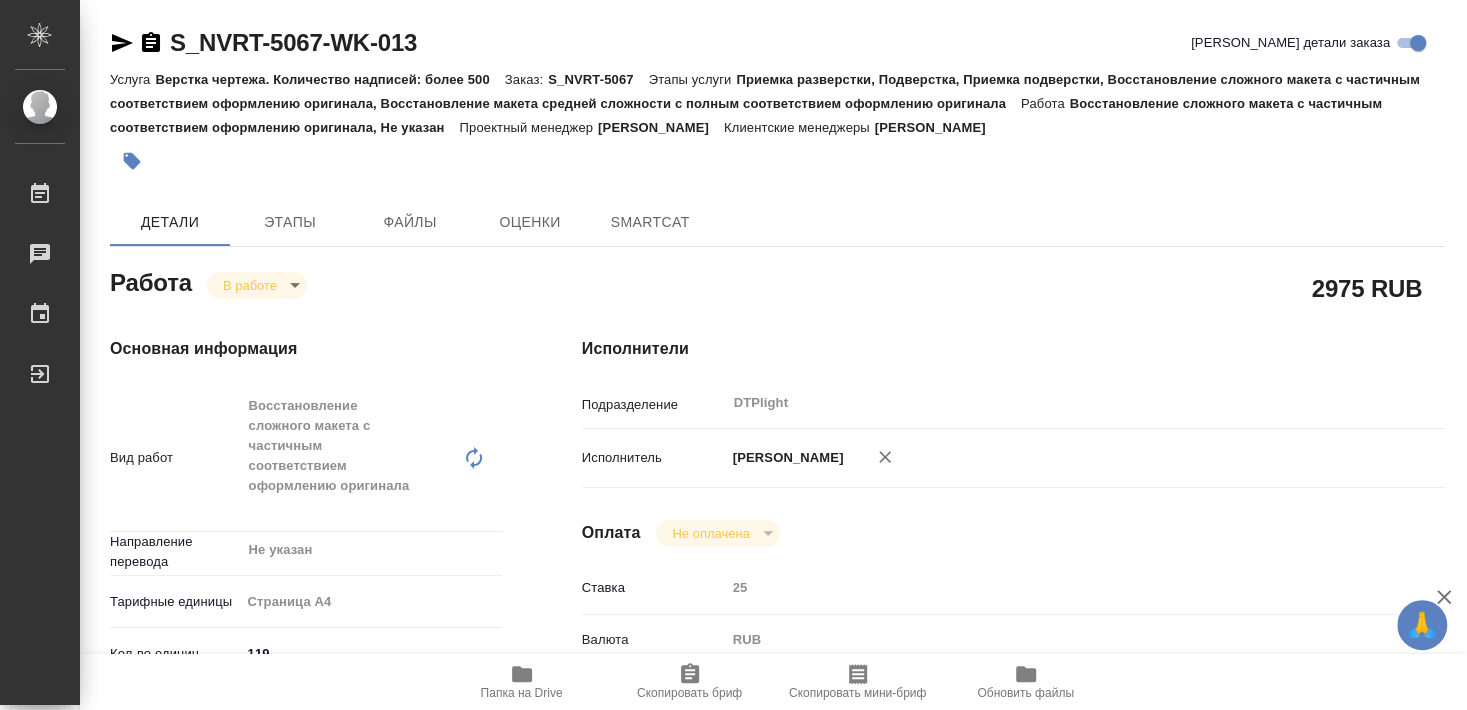 type on "x" 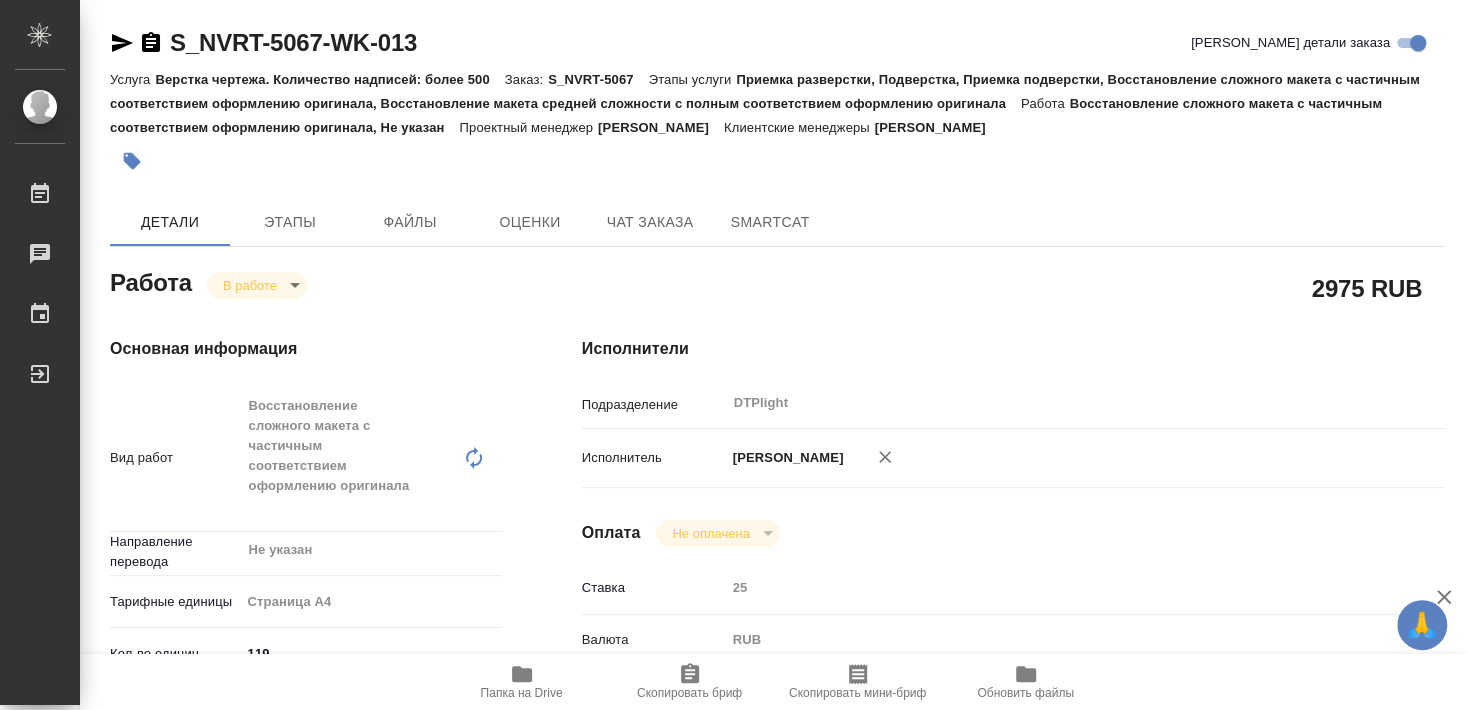 type on "x" 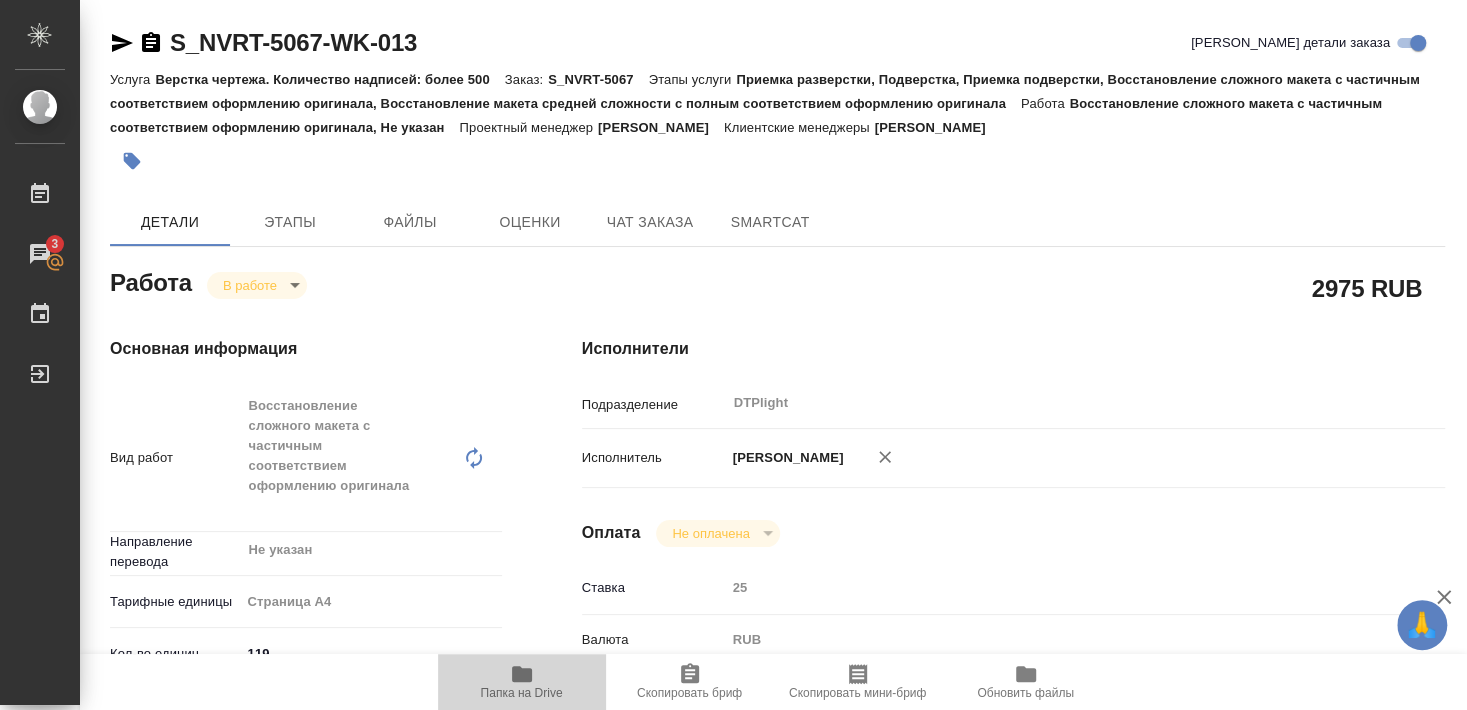 click 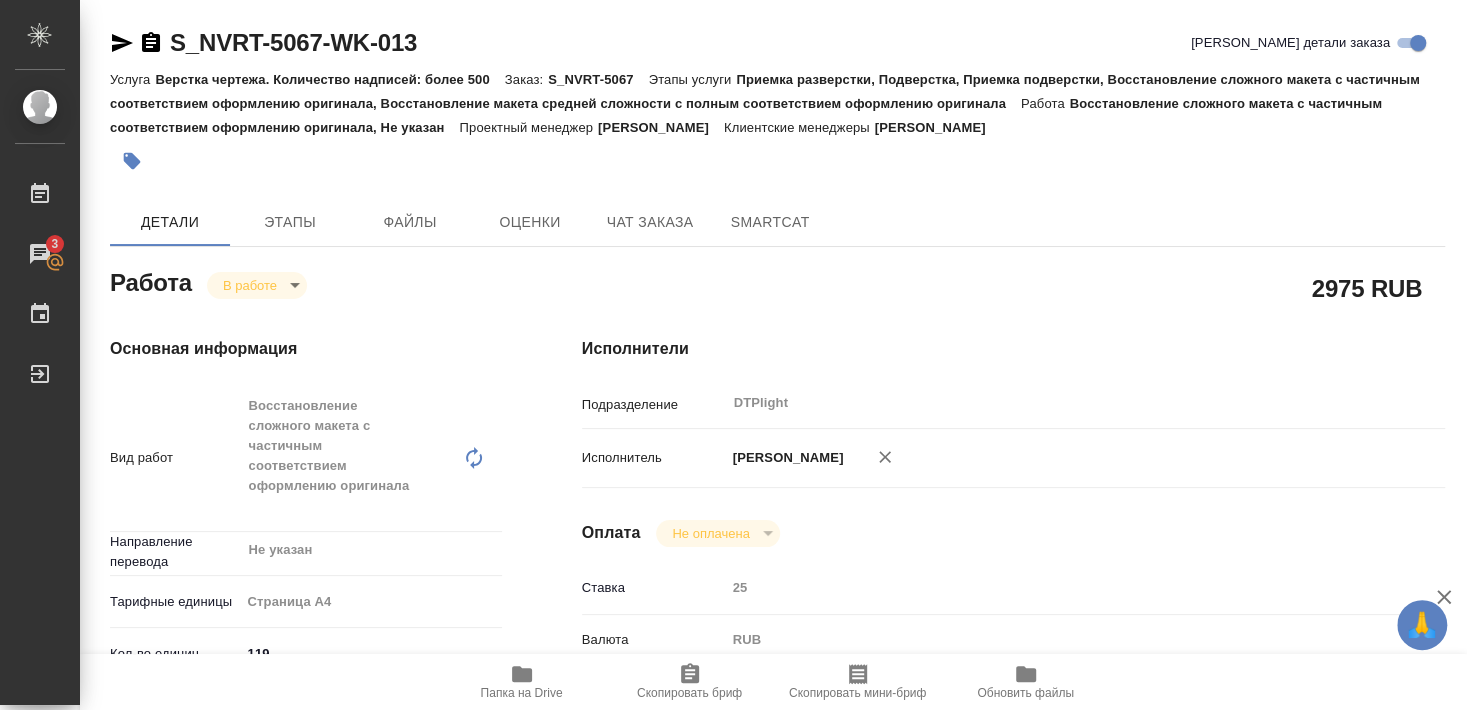 click on "🙏 .cls-1
fill:#fff;
AWATERA Smyslova Svetlana Работы 3 Чаты График Выйти S_NVRT-5067-WK-013 Кратко детали заказа Услуга Верстка чертежа. Количество надписей: более 500 Заказ: S_NVRT-5067 Этапы услуги Приемка разверстки, Подверстка, Приемка подверстки, Восстановление сложного макета с частичным соответствием оформлению оригинала, Восстановление макета средней сложности с полным соответствием оформлению оригинала Работа Восстановление сложного макета с частичным соответствием оформлению оригинала, Не указан Проектный менеджер Горшкова Валентина Кабаргина Анна Этапы" at bounding box center (733, 355) 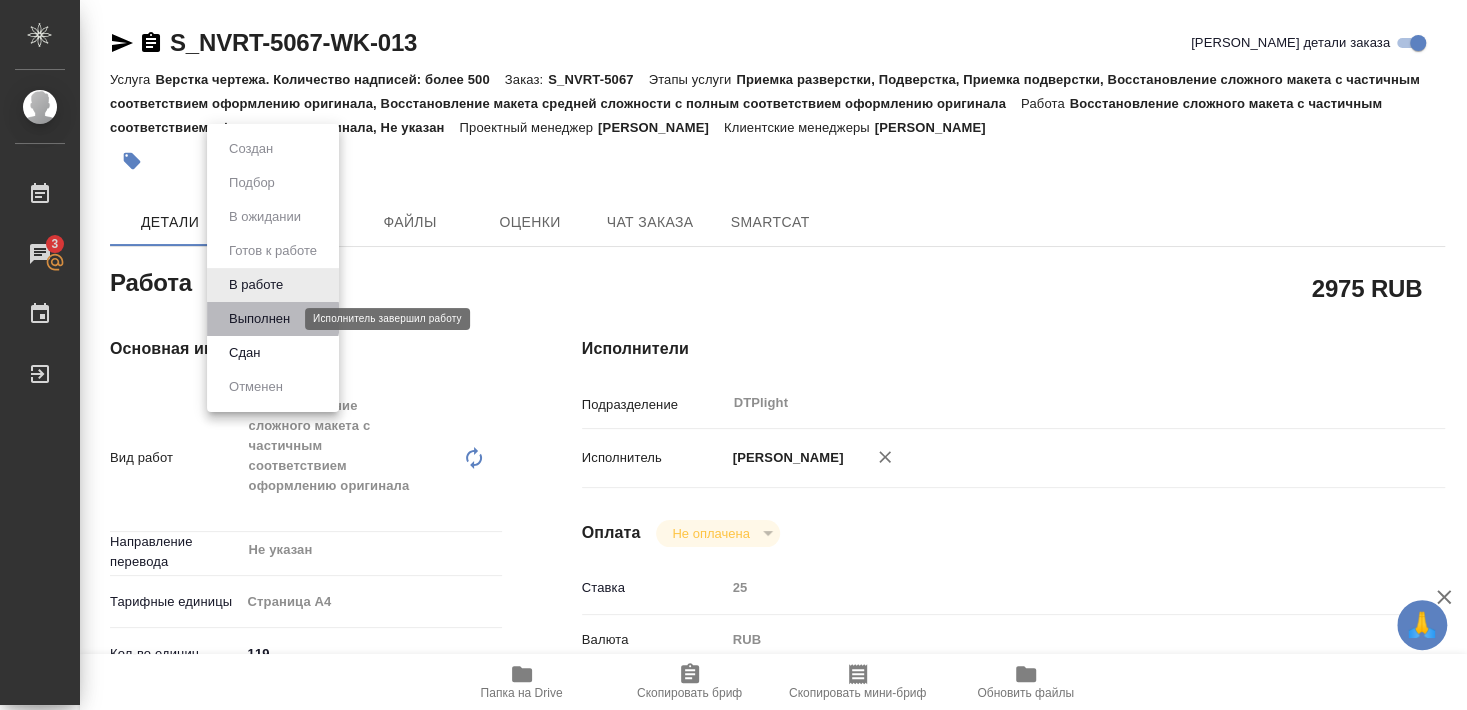 click on "Выполнен" at bounding box center [259, 319] 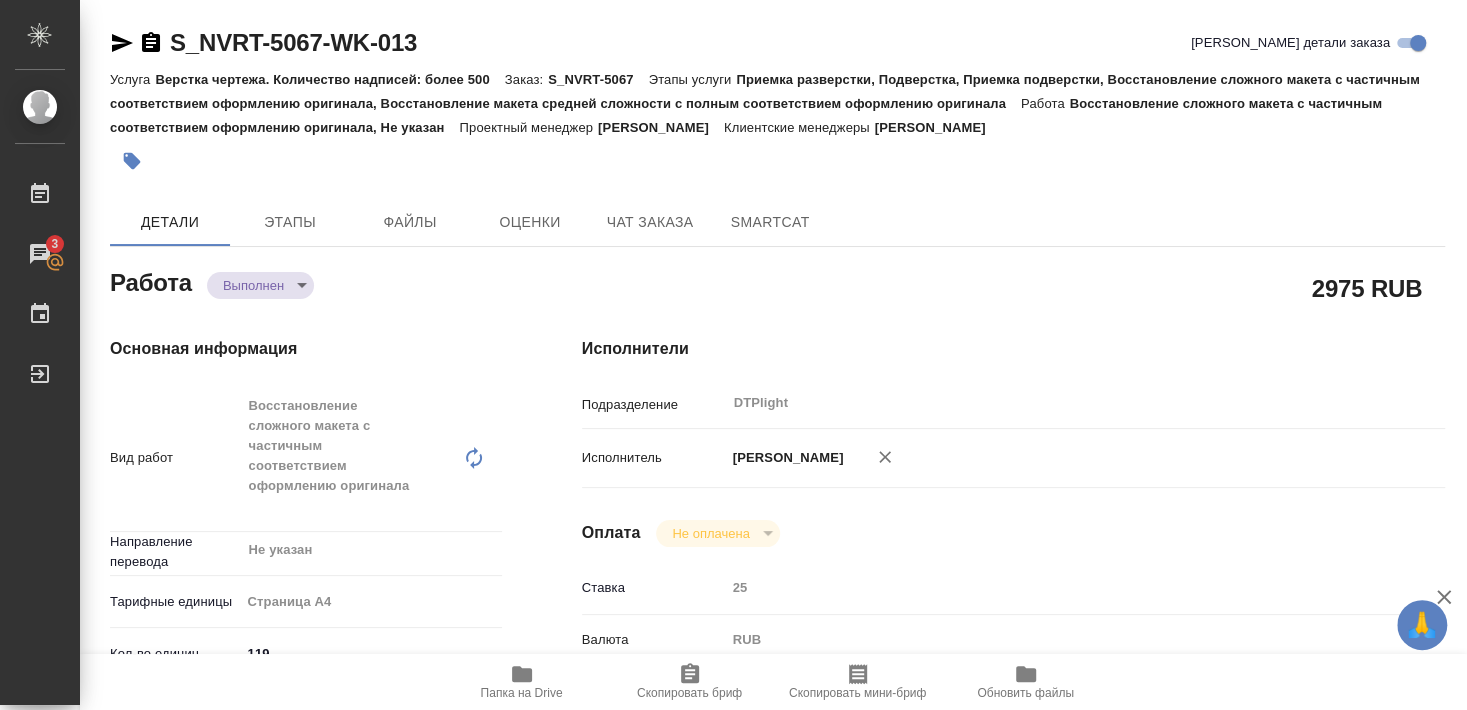 type on "x" 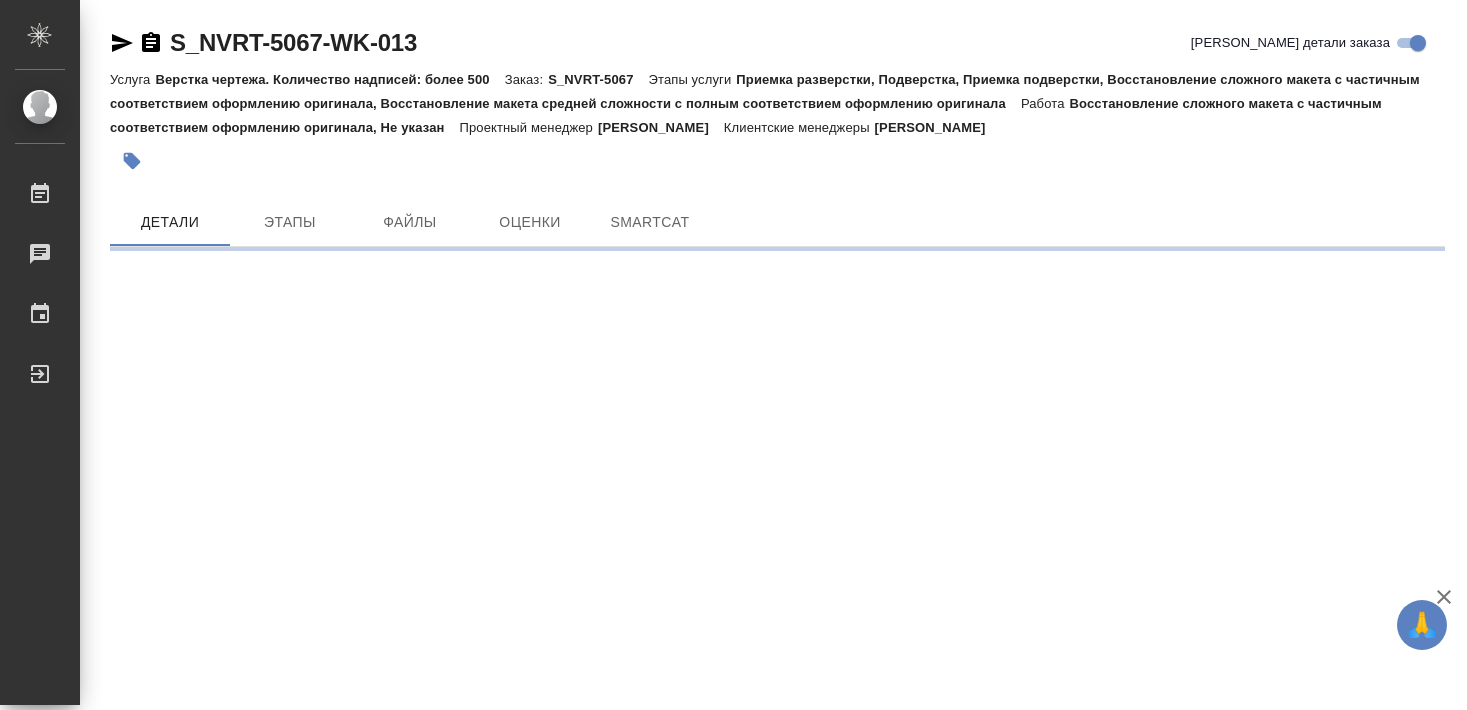 scroll, scrollTop: 0, scrollLeft: 0, axis: both 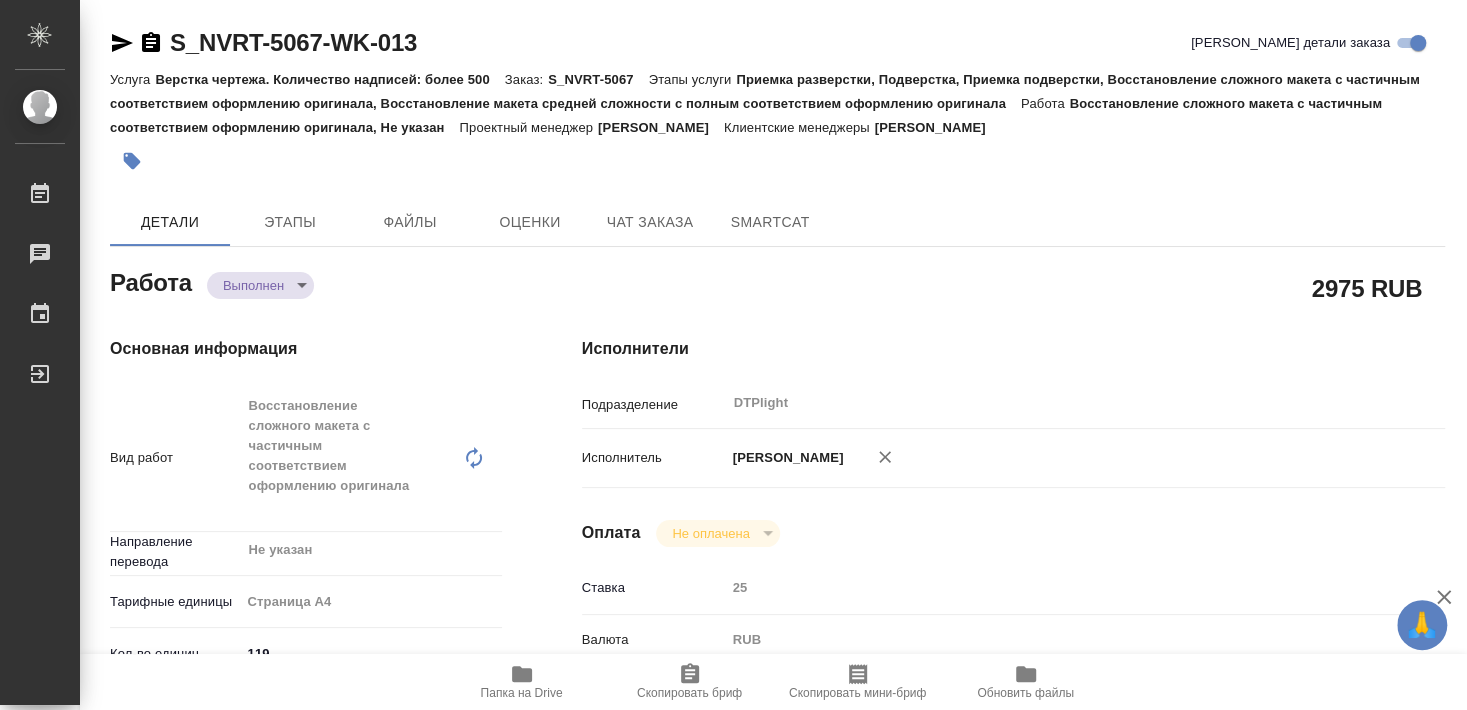 type on "x" 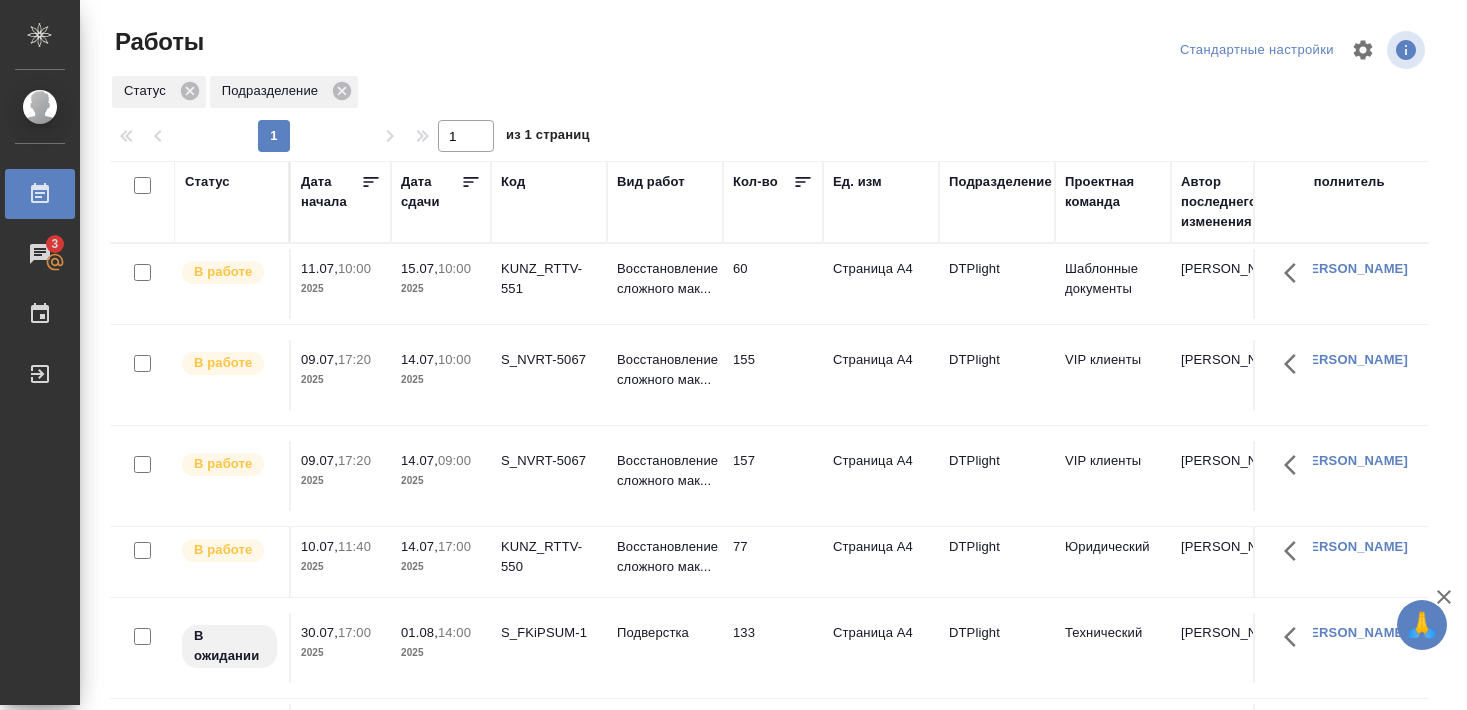 scroll, scrollTop: 0, scrollLeft: 0, axis: both 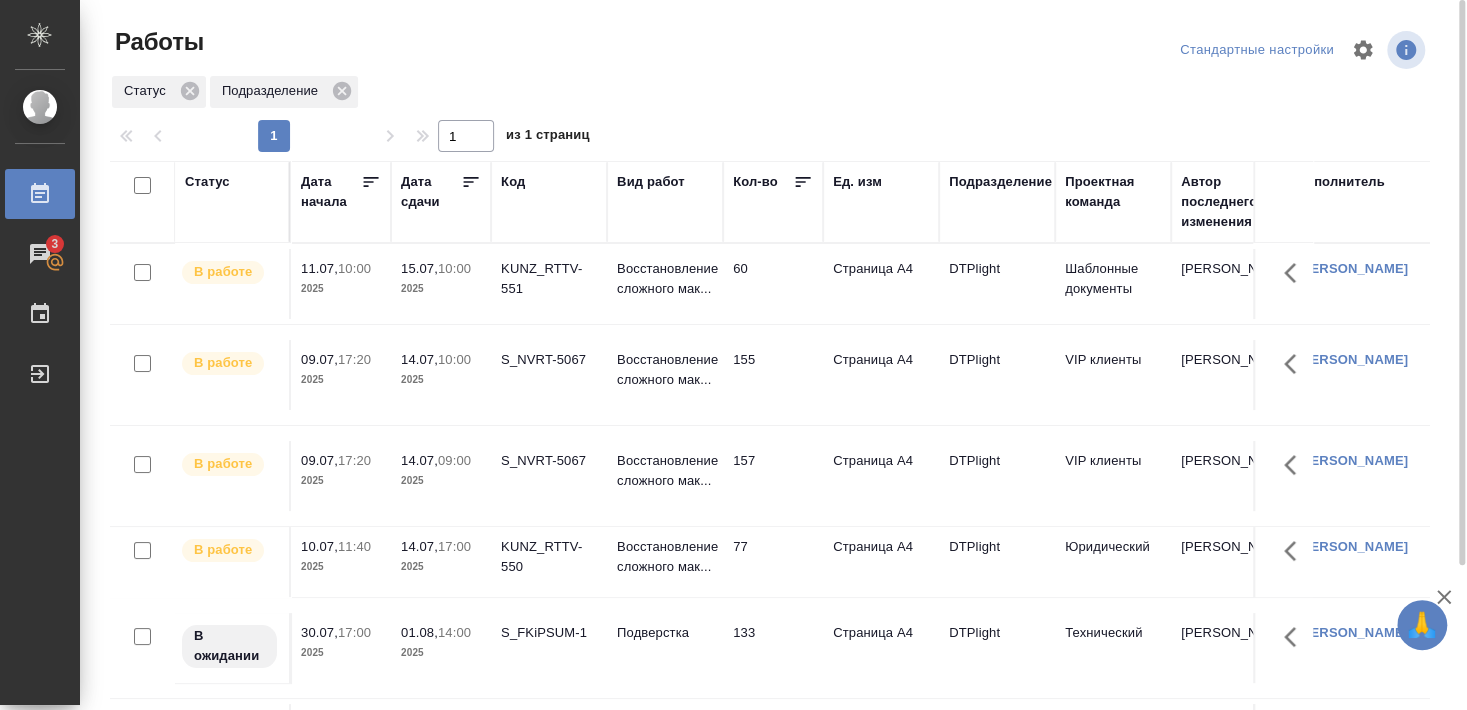click on "S_NVRT-5067" at bounding box center (549, 279) 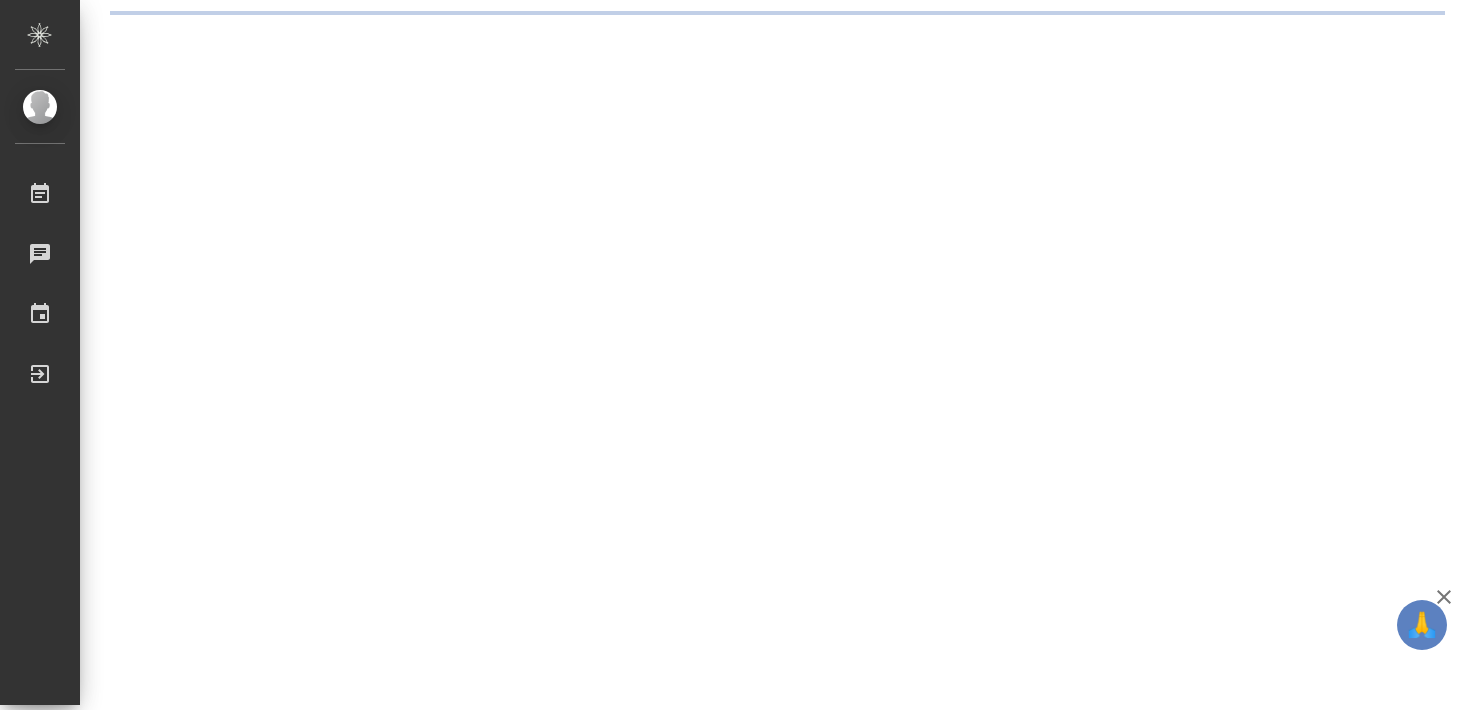 scroll, scrollTop: 0, scrollLeft: 0, axis: both 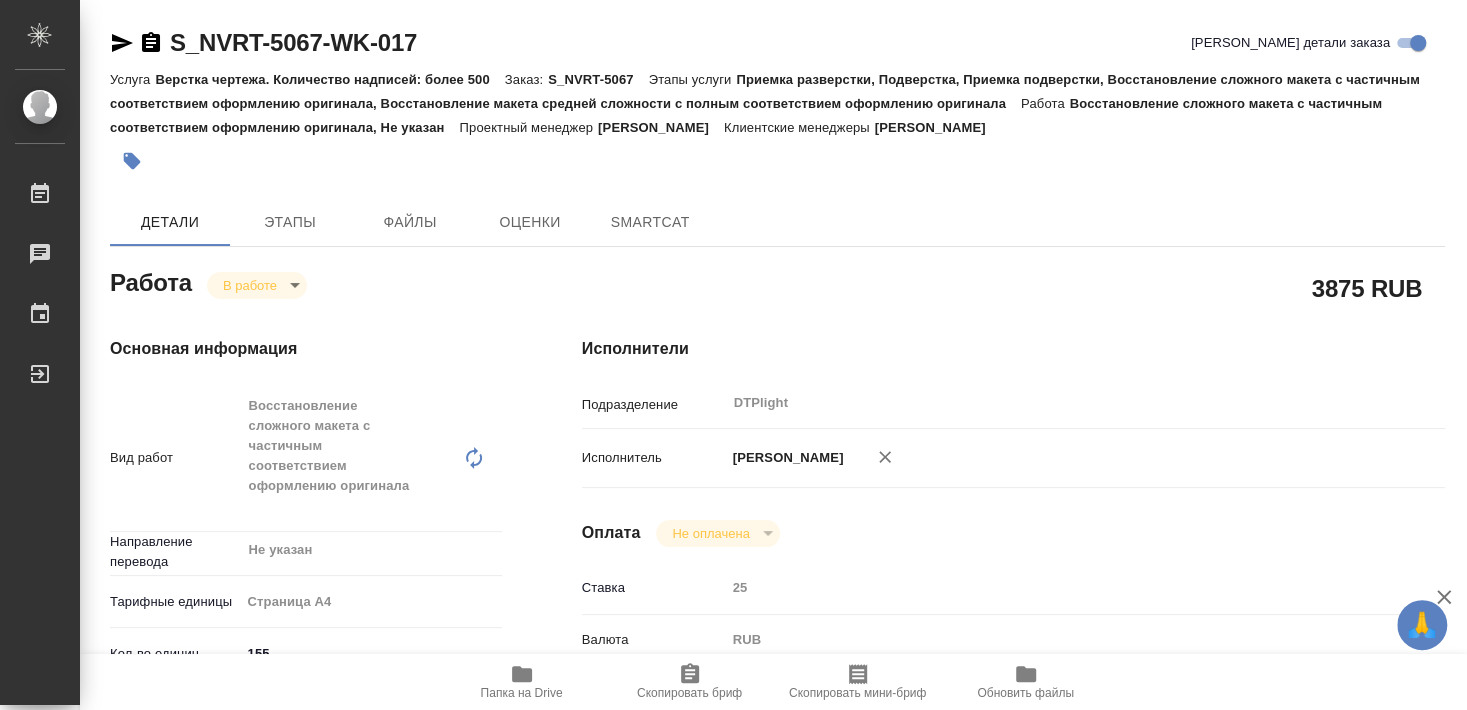 type on "x" 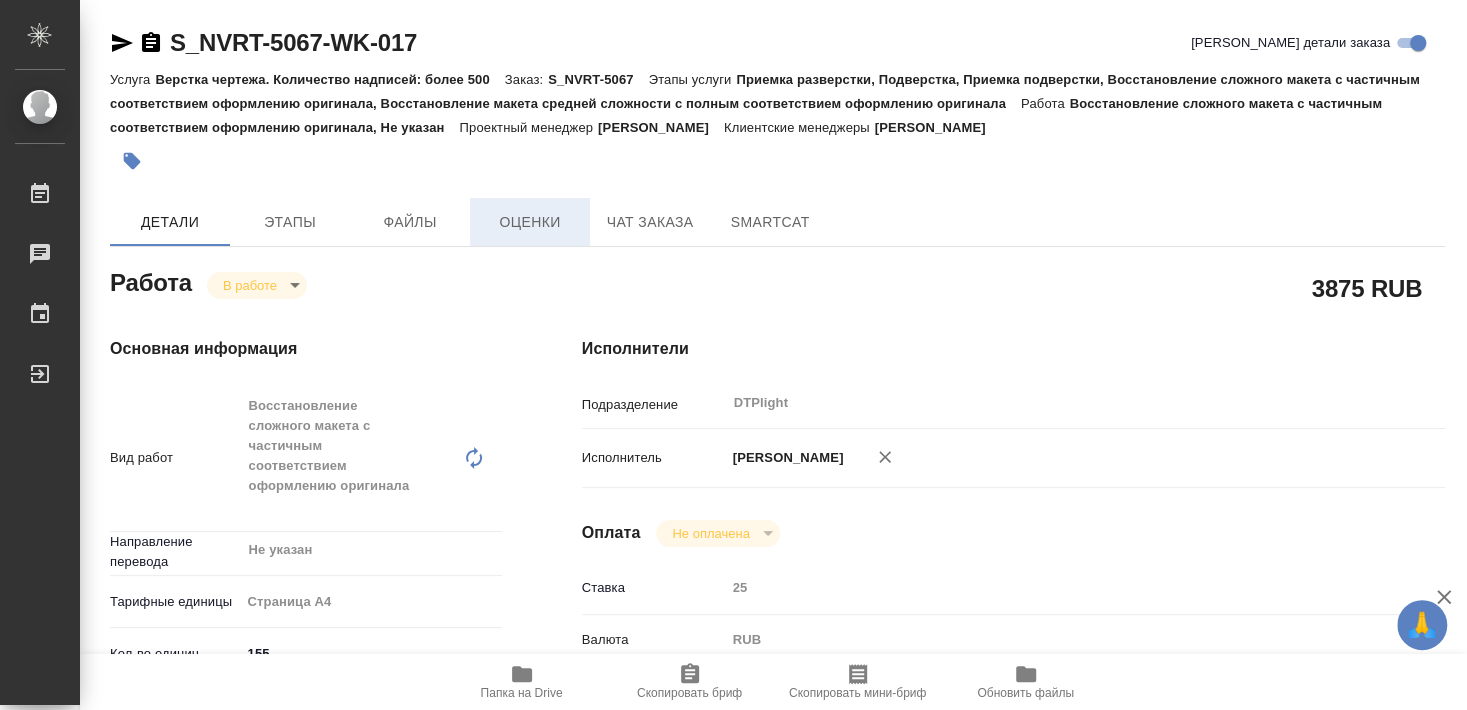 type on "x" 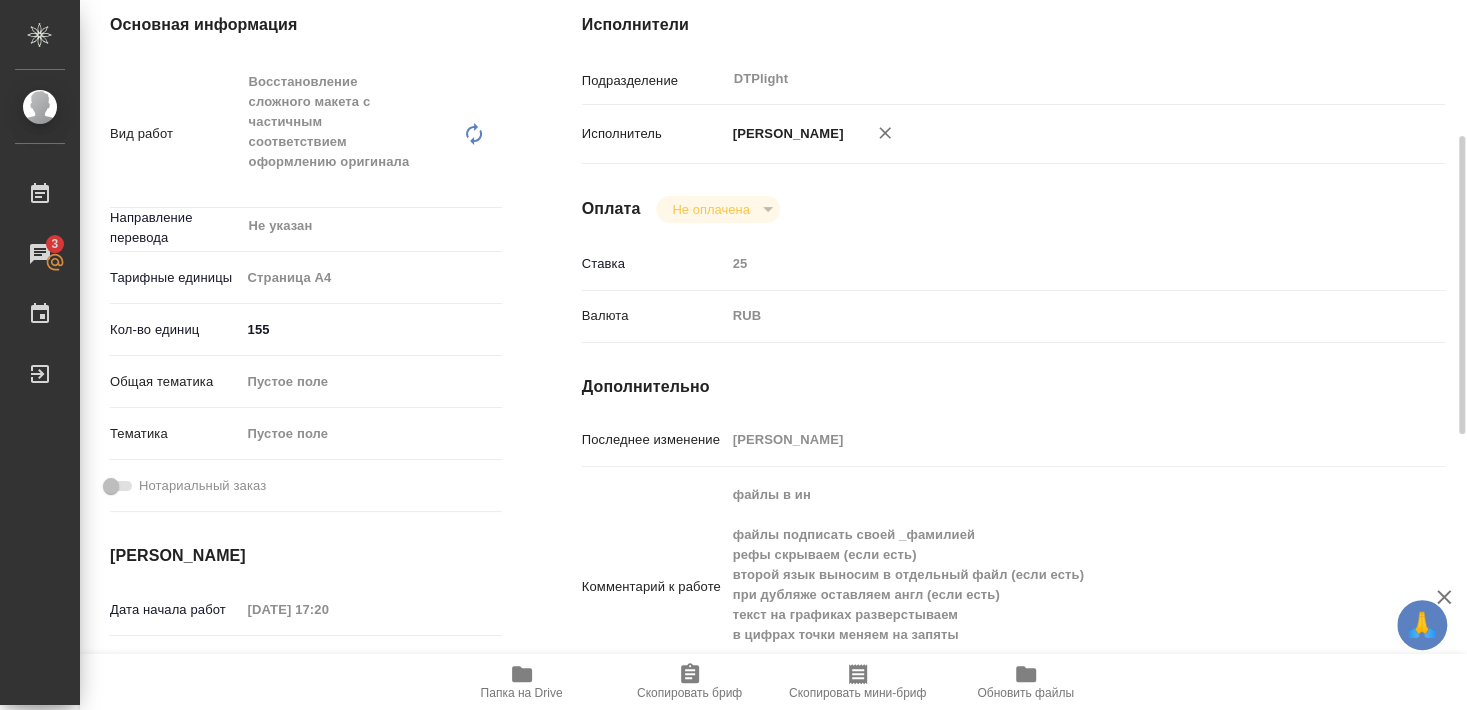 scroll, scrollTop: 432, scrollLeft: 0, axis: vertical 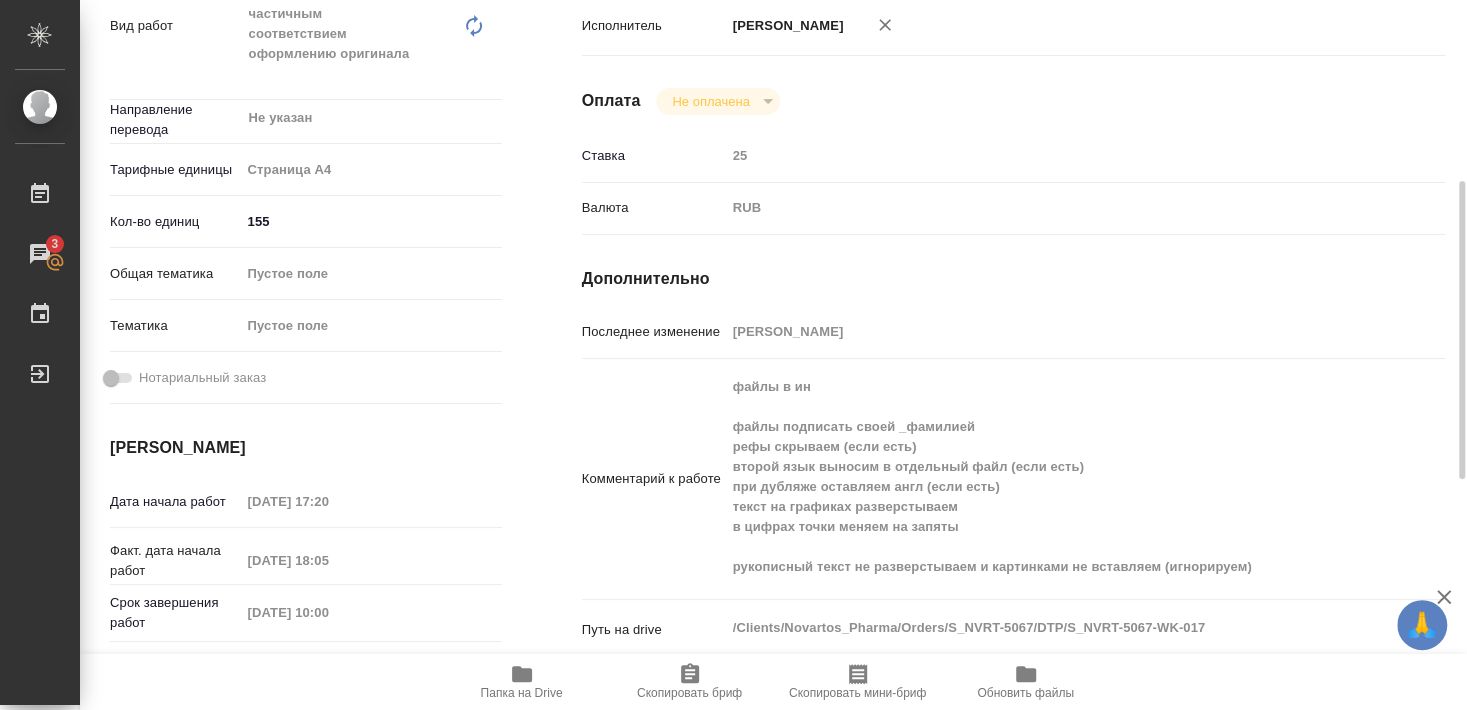 click 